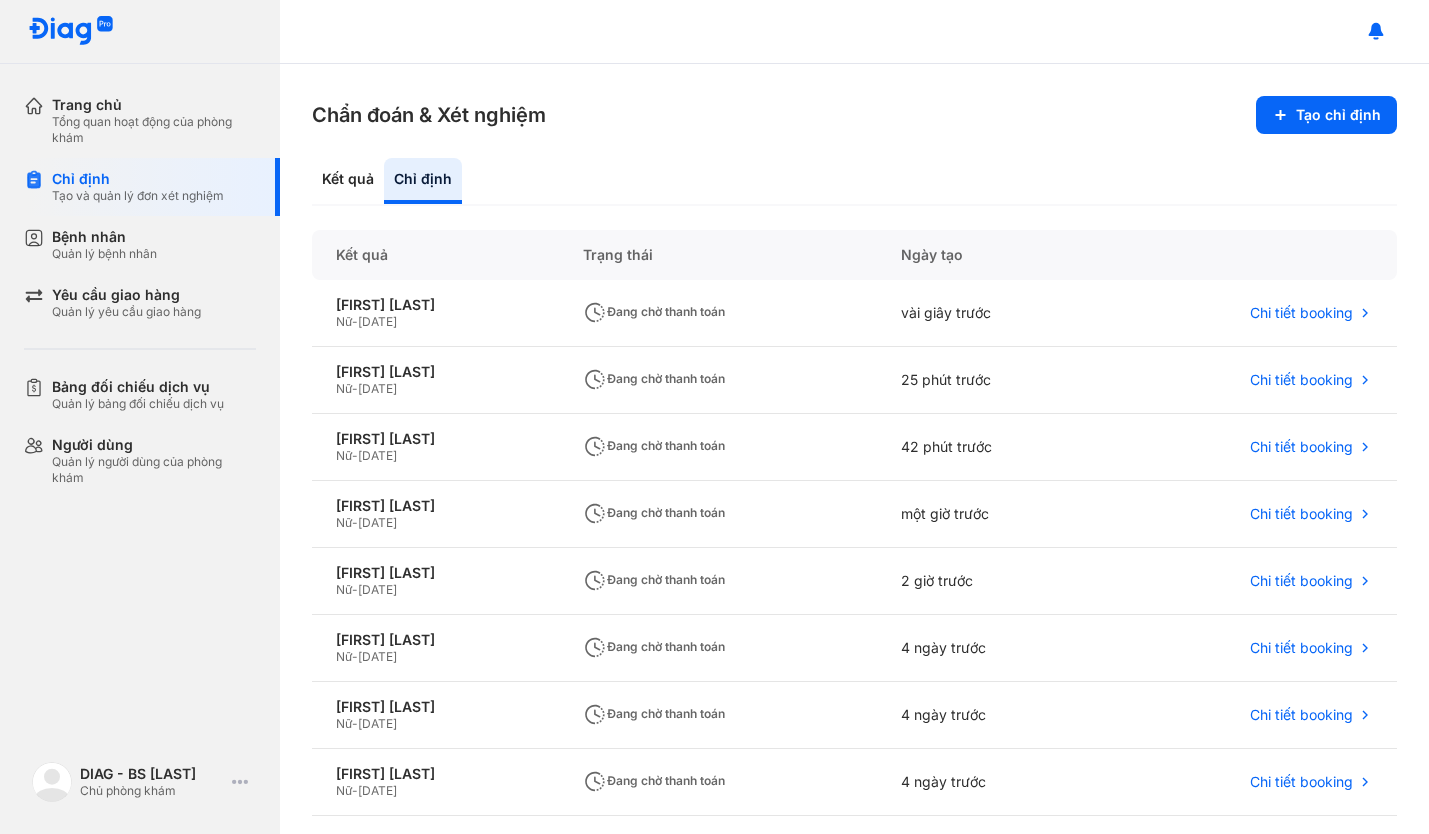 scroll, scrollTop: 0, scrollLeft: 0, axis: both 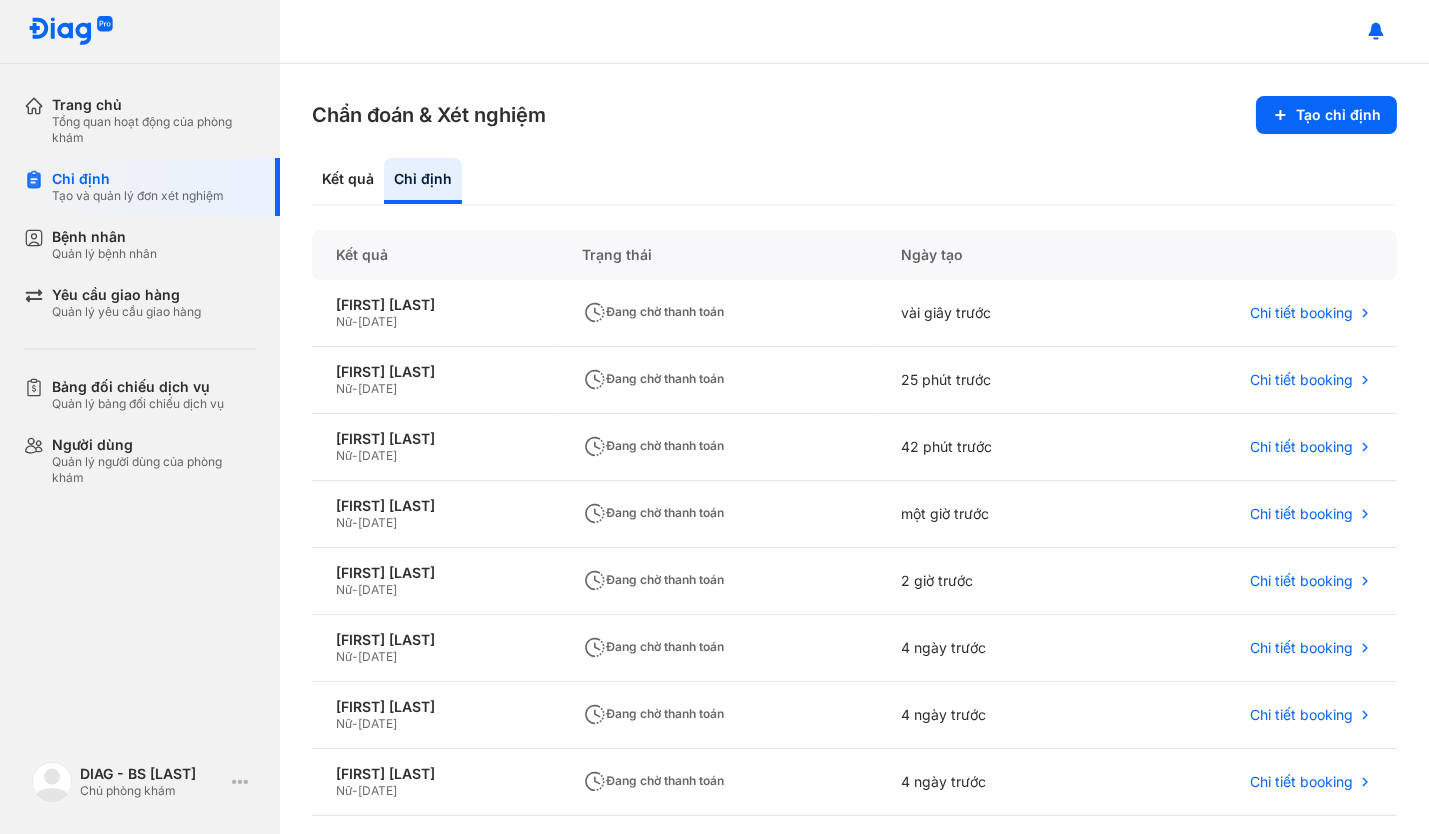 click on "Quản lý bệnh nhân" at bounding box center (104, 254) 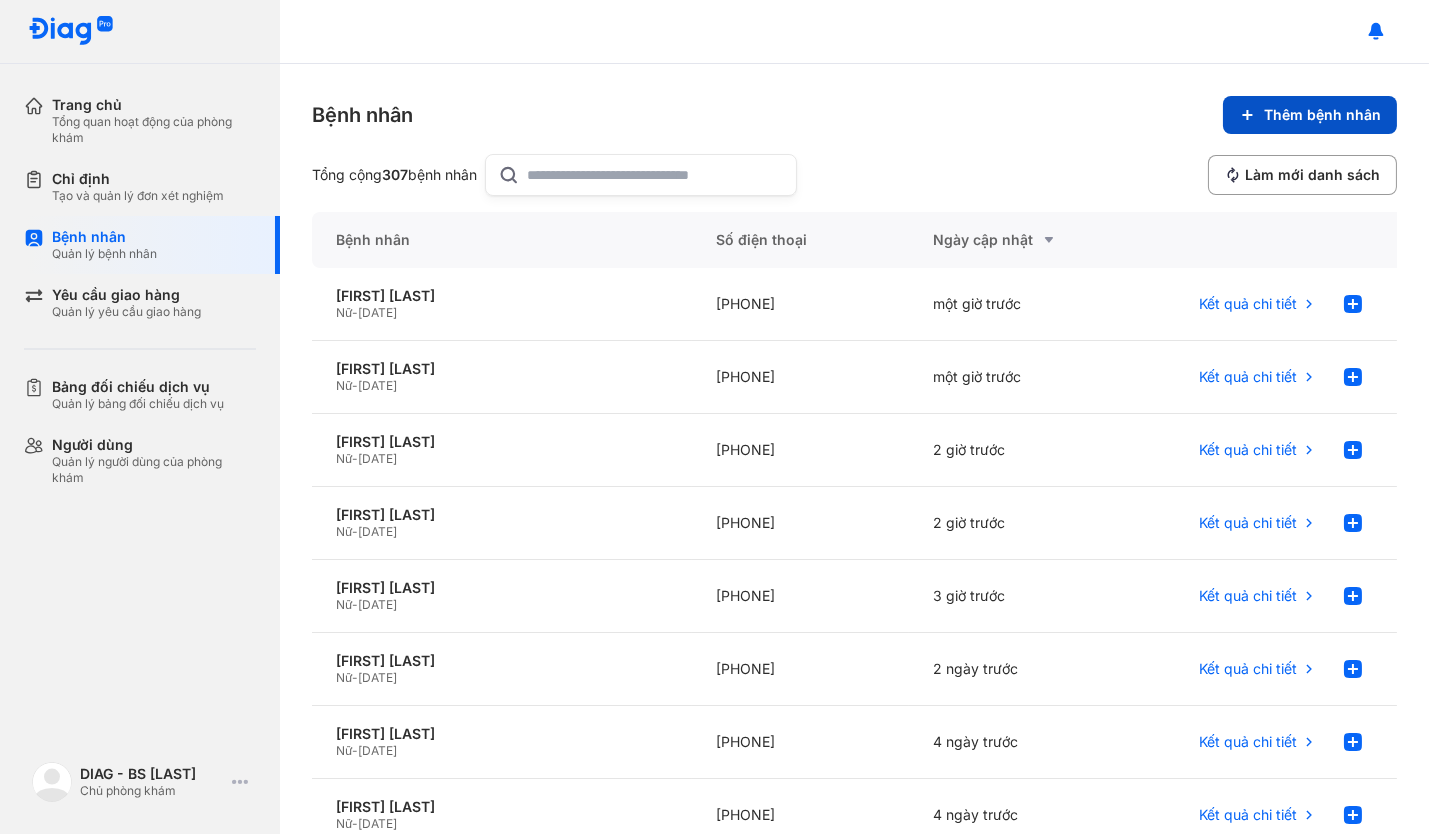 click on "Thêm bệnh nhân" 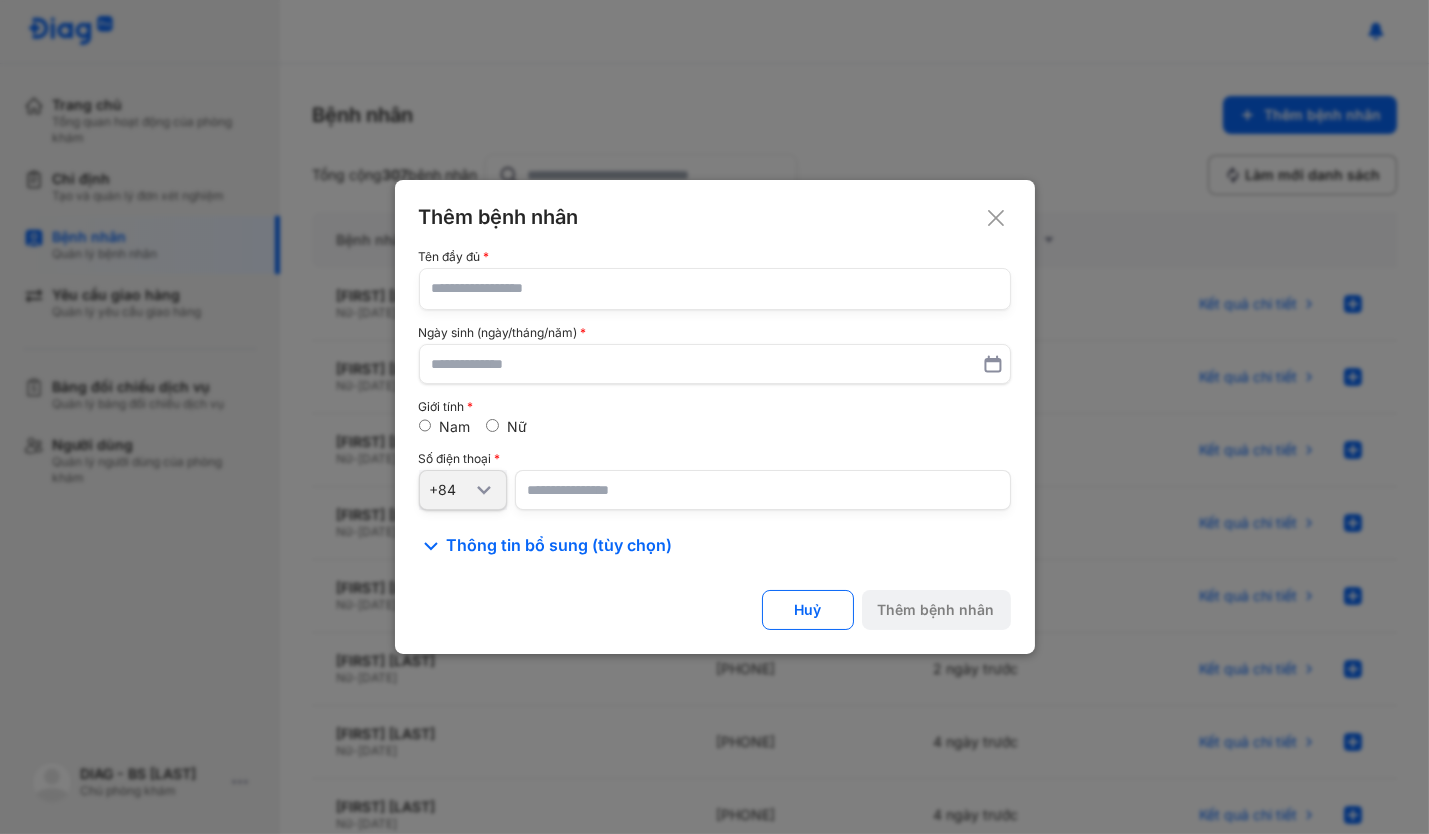 click 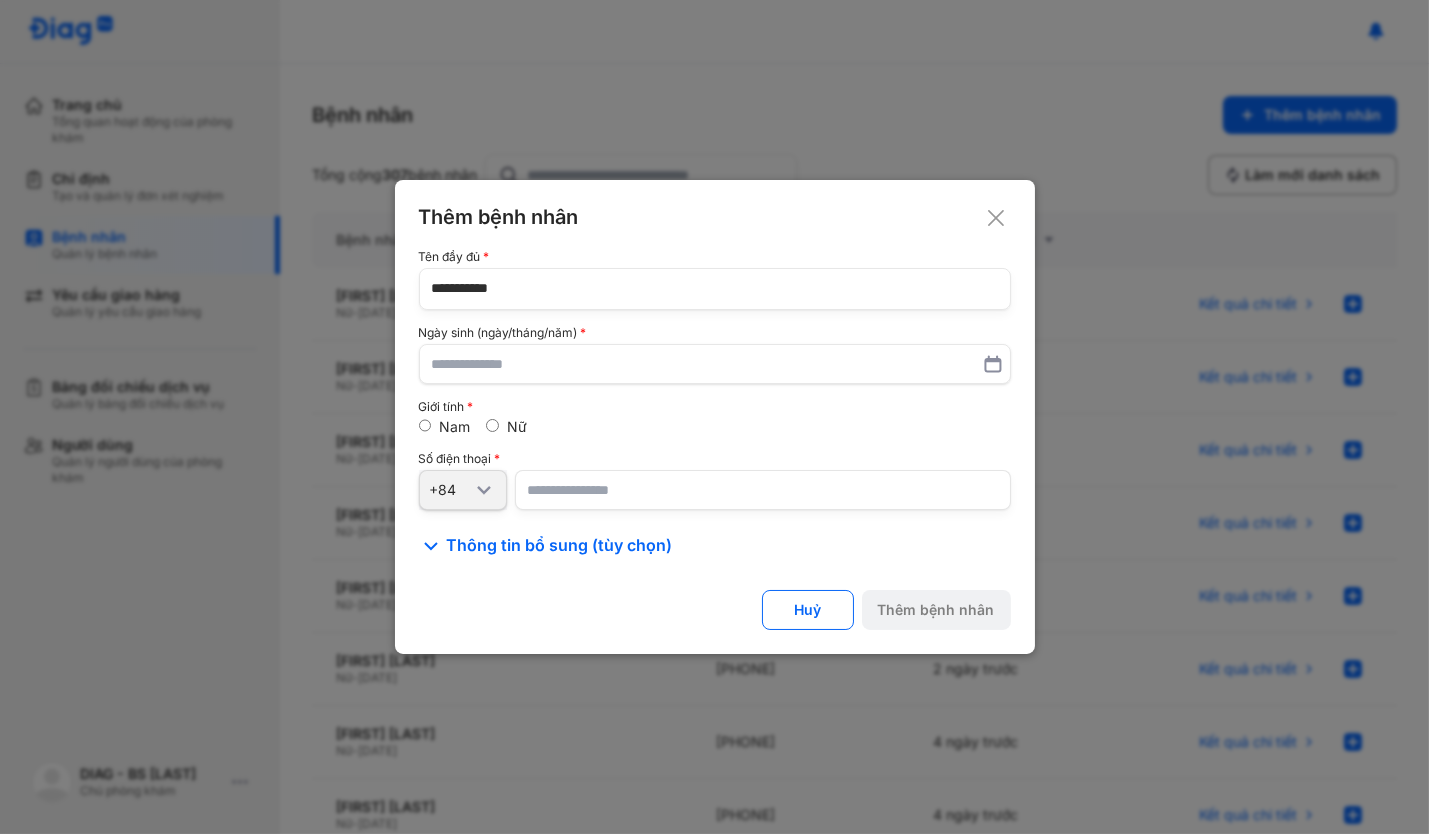 type on "**********" 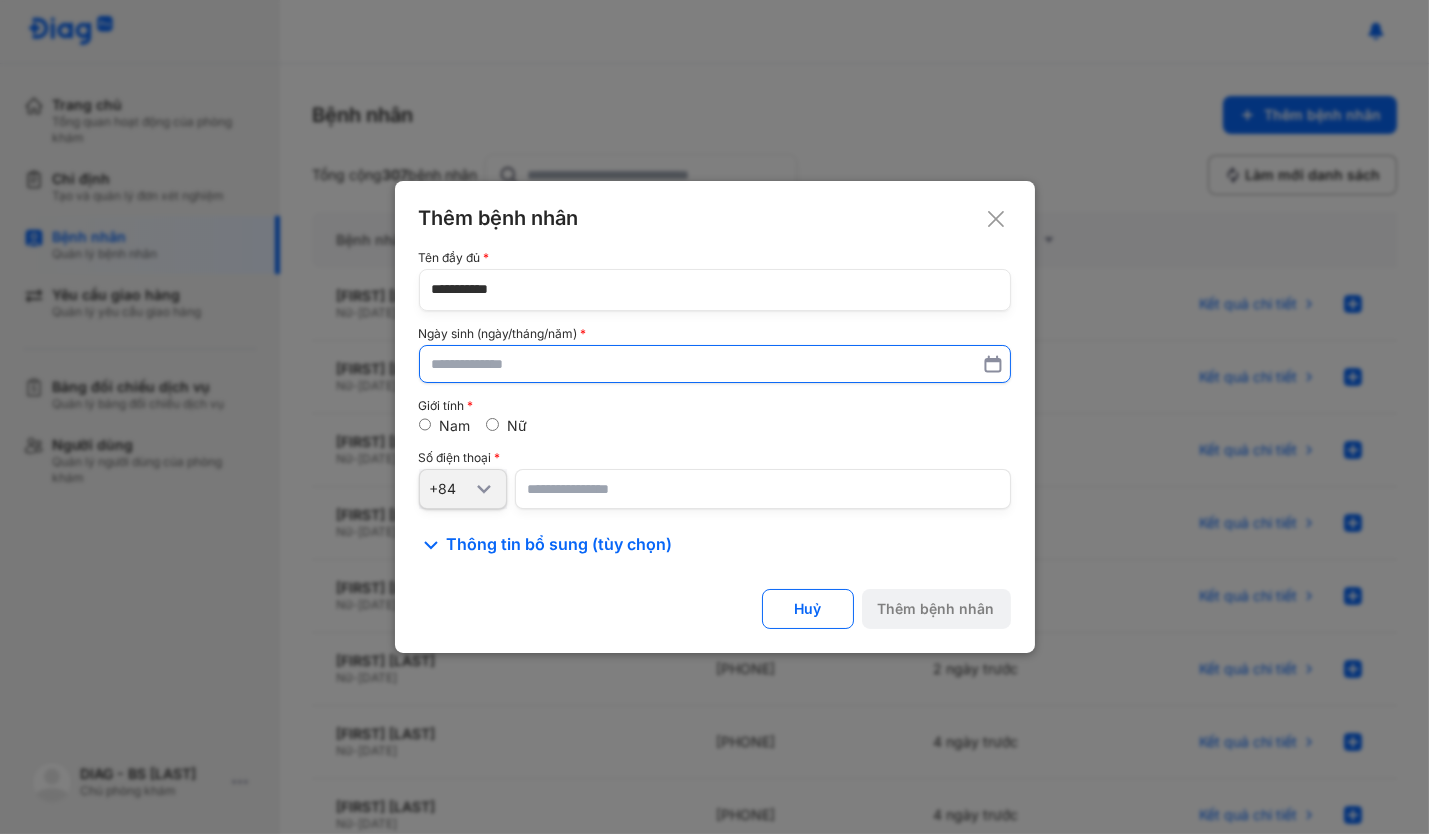 click at bounding box center [715, 364] 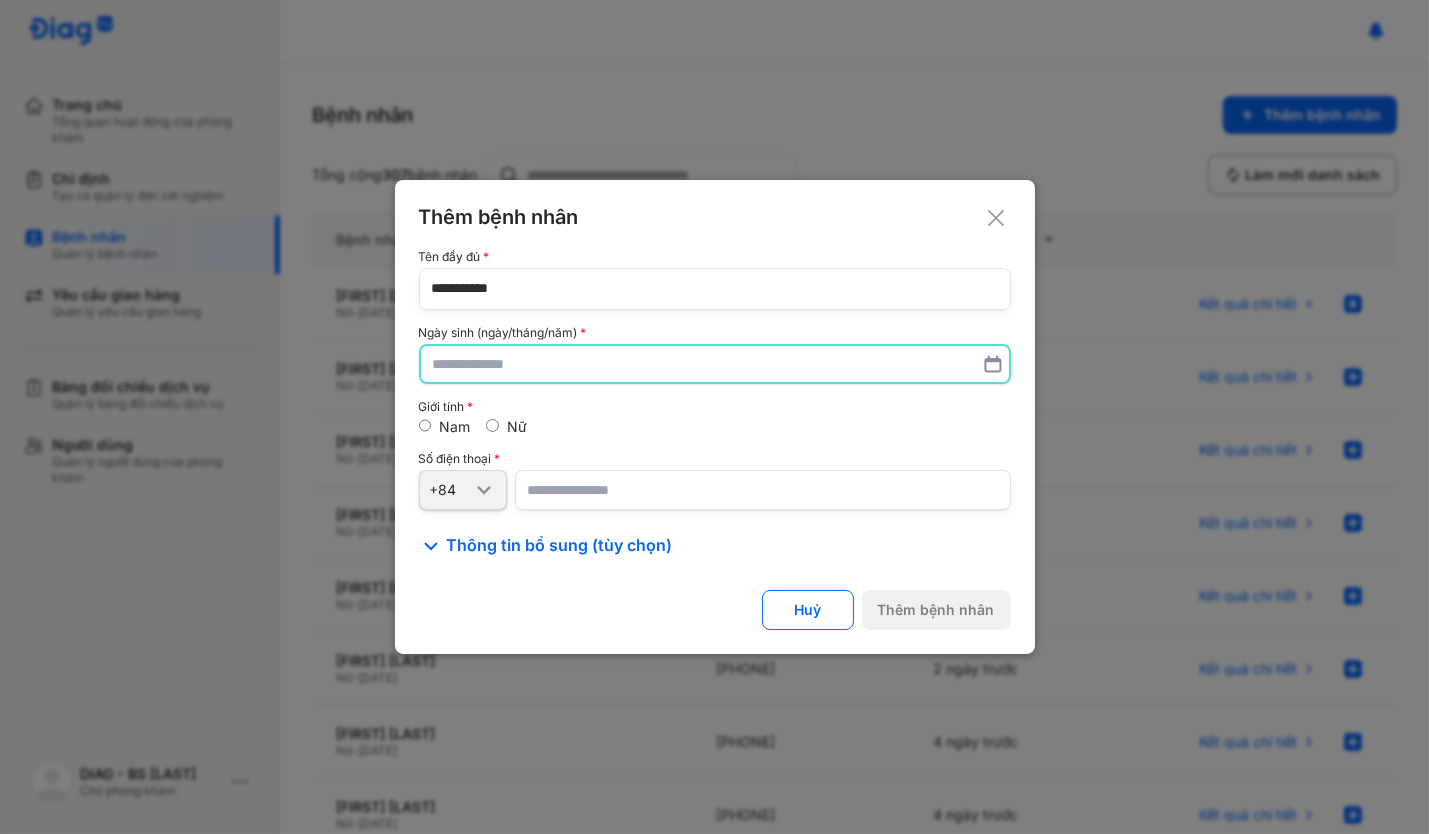 paste on "**********" 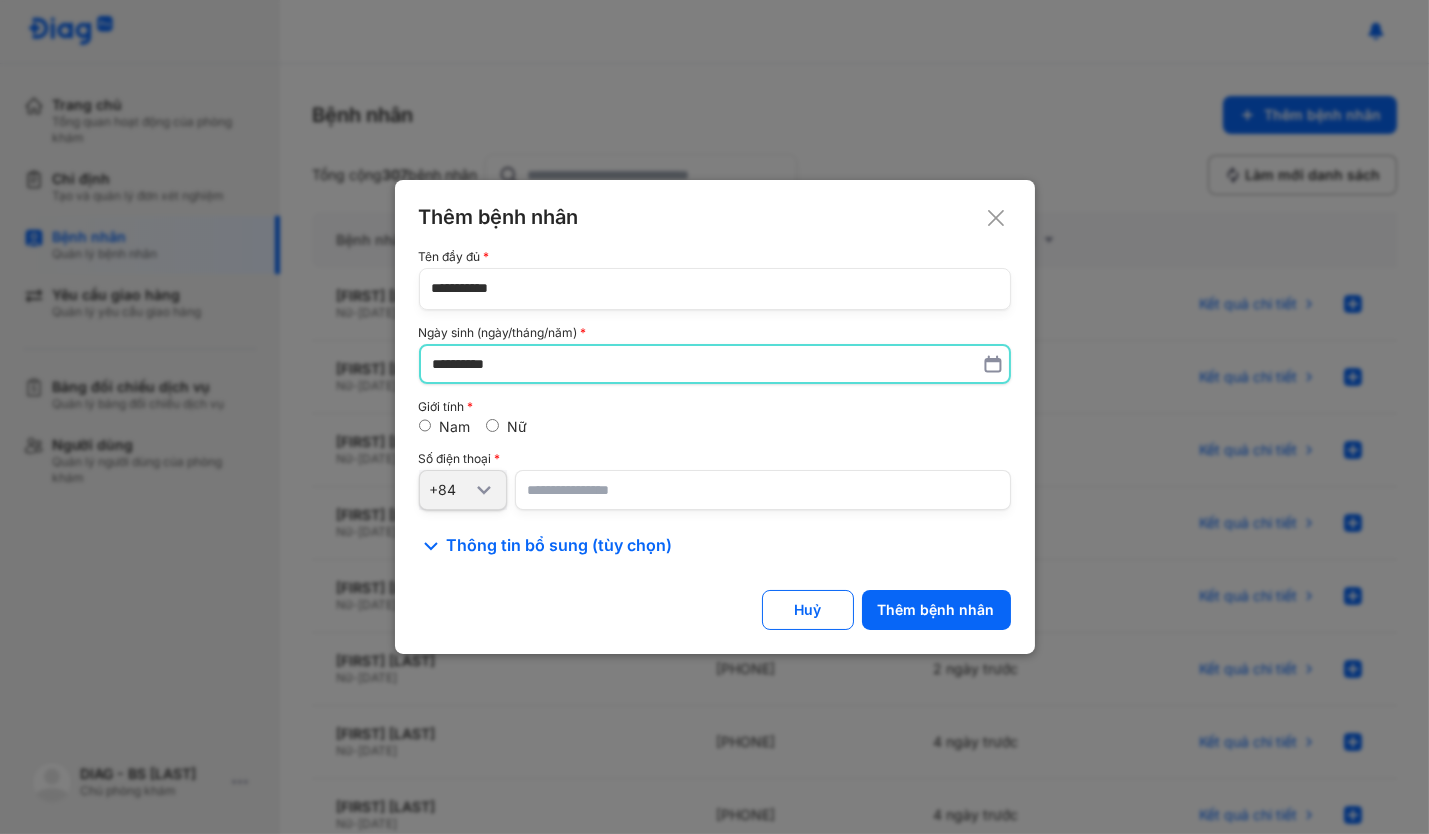 type on "**********" 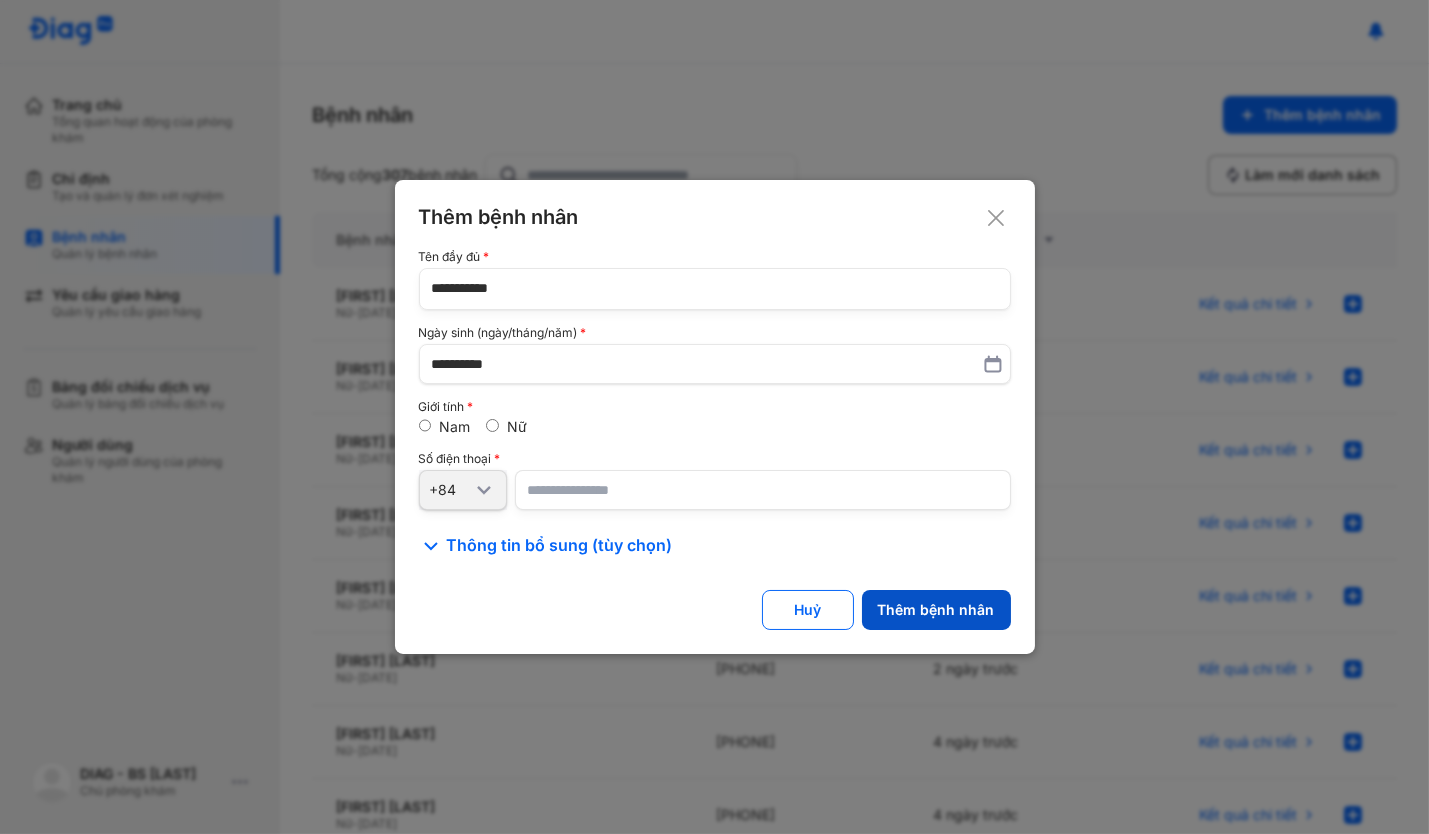 click on "Thêm bệnh nhân" 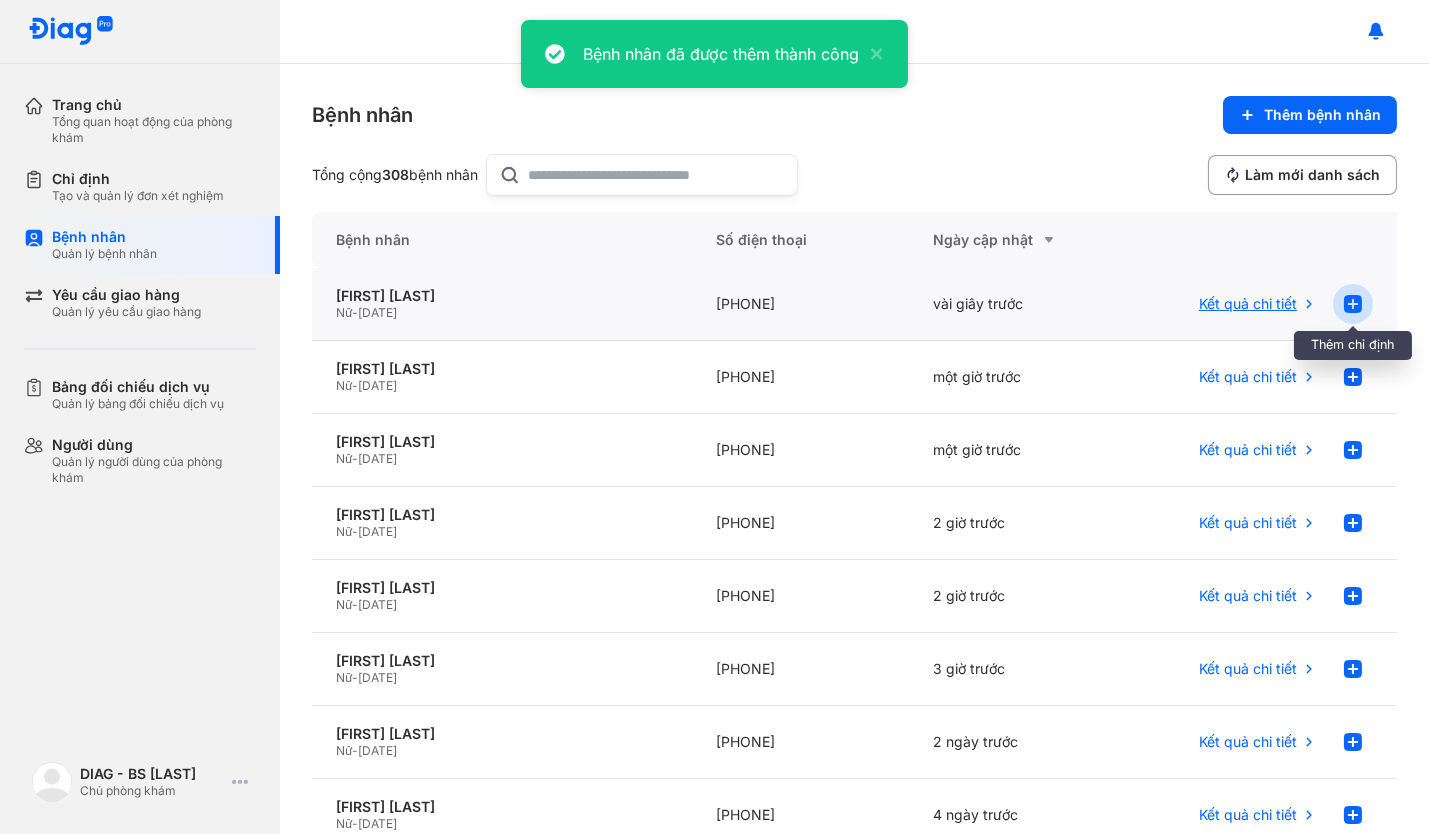 click 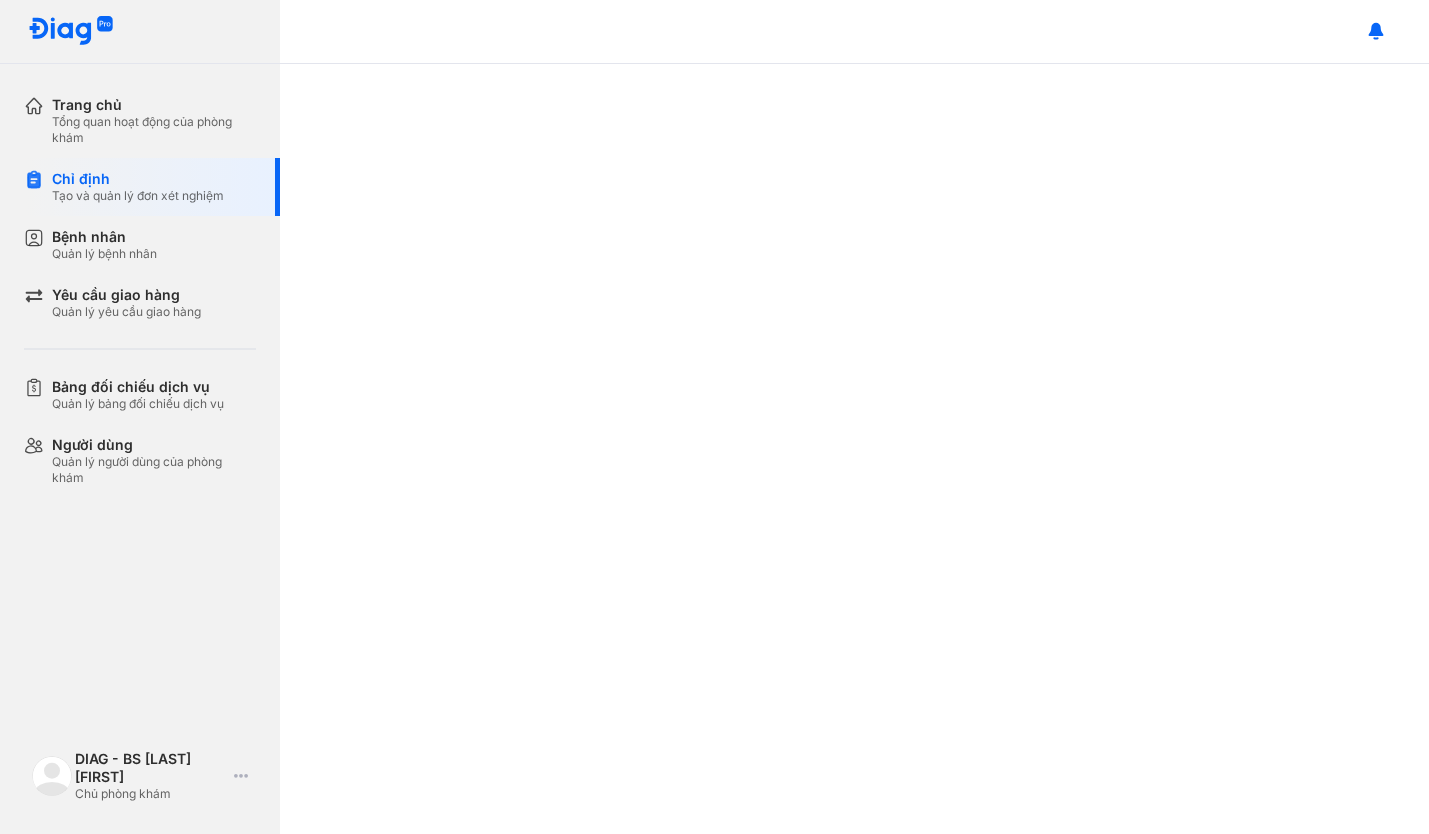 scroll, scrollTop: 0, scrollLeft: 0, axis: both 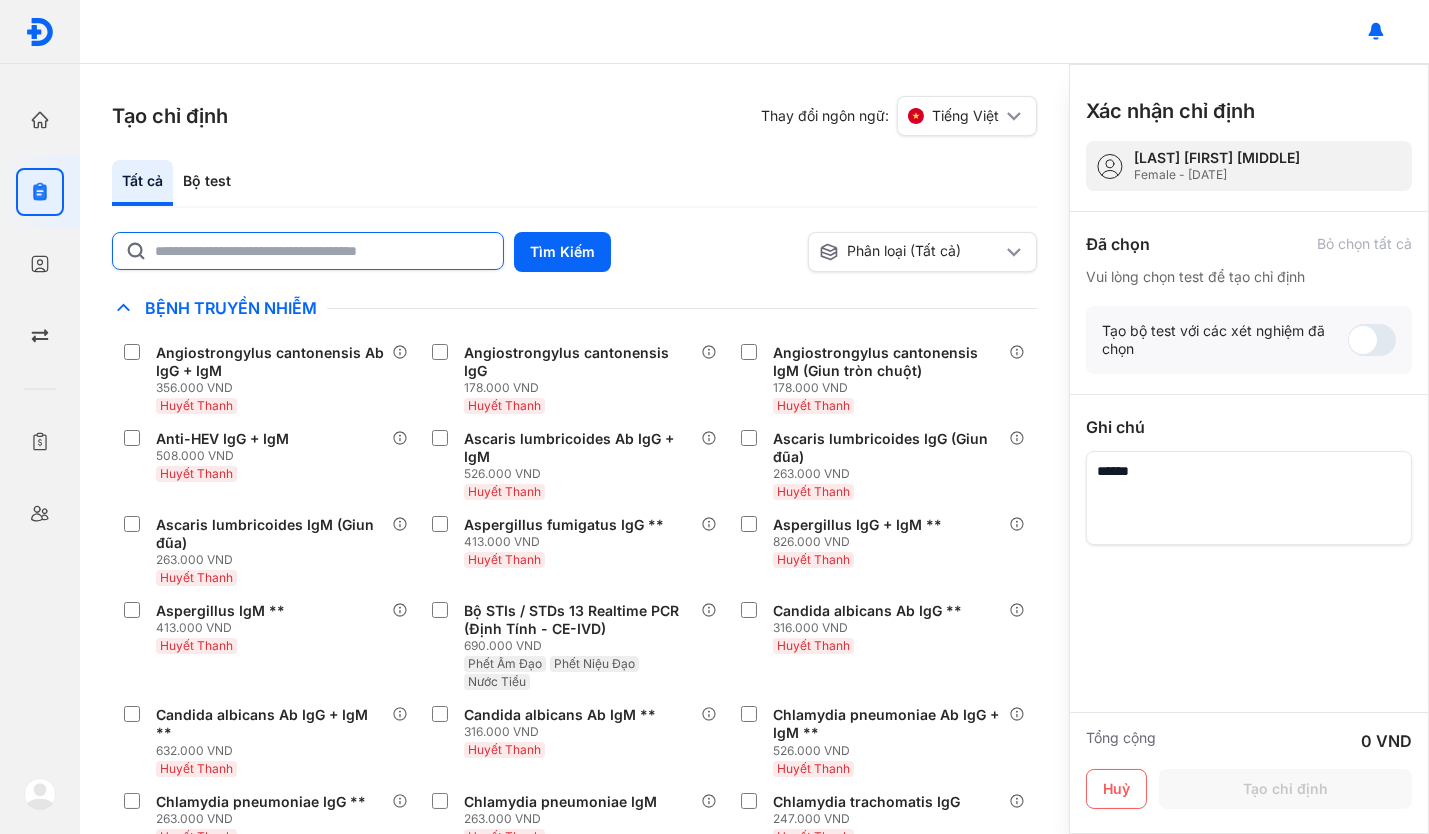 click 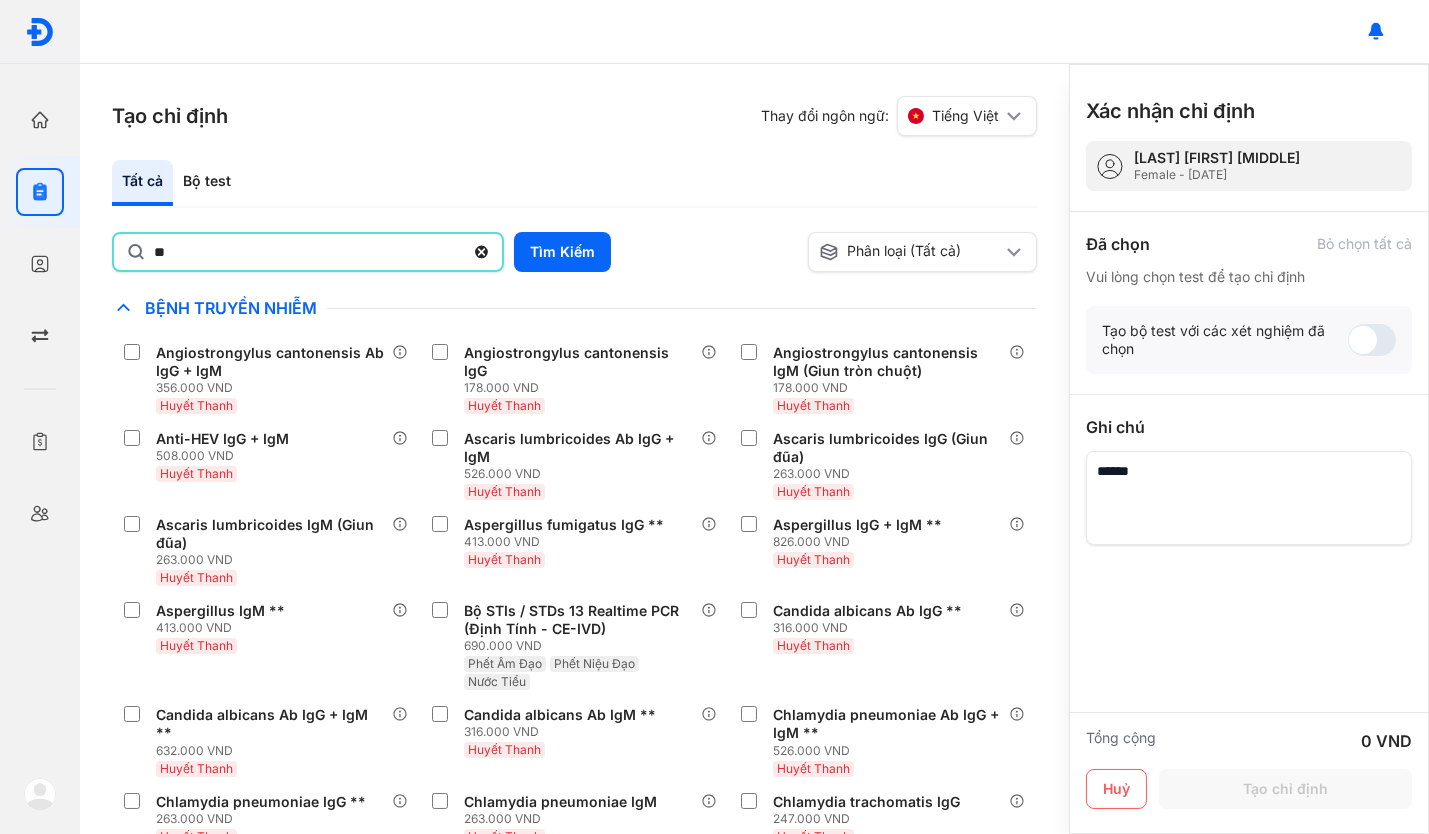 type on "***" 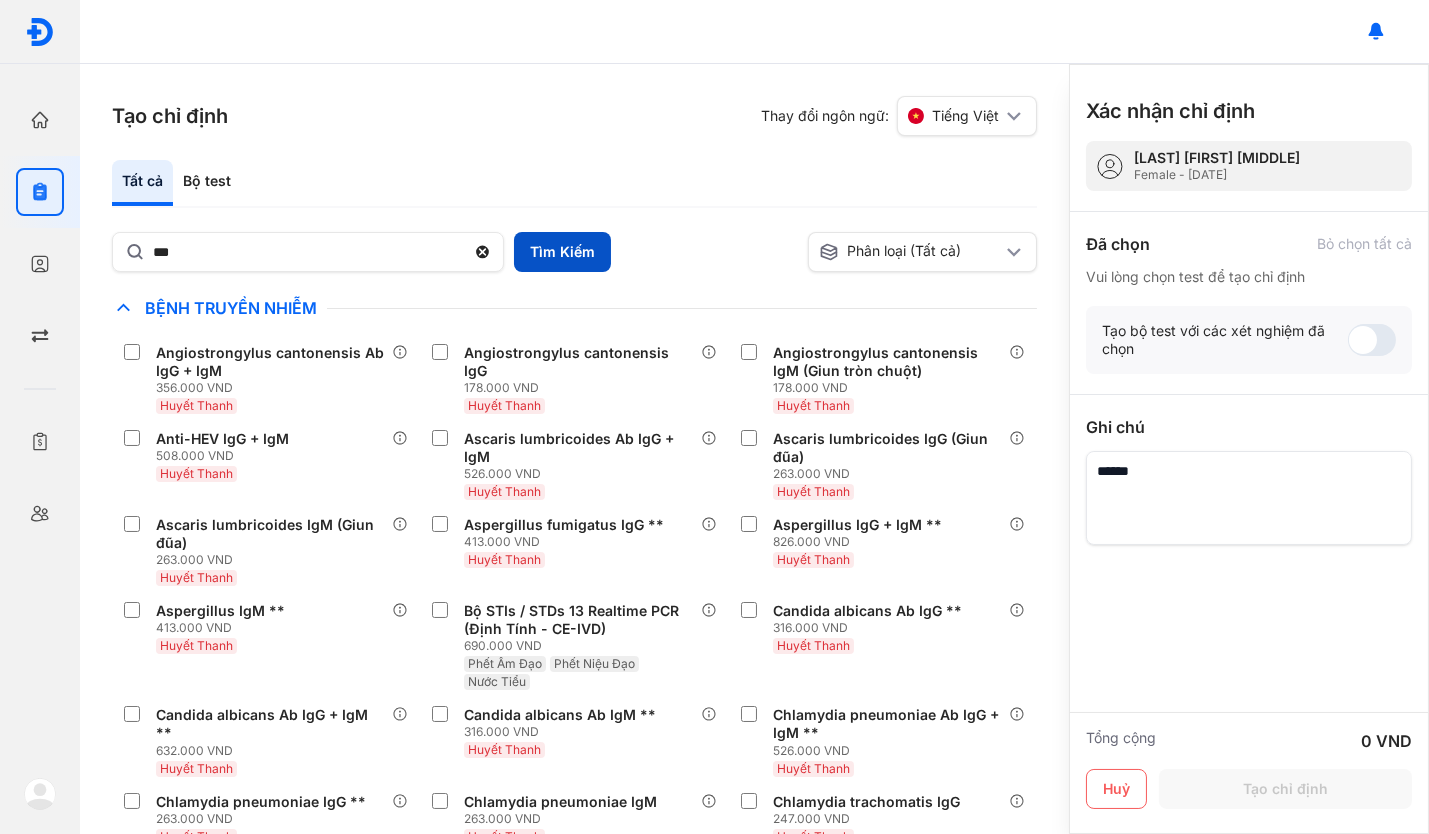 click on "Tìm Kiếm" at bounding box center (562, 252) 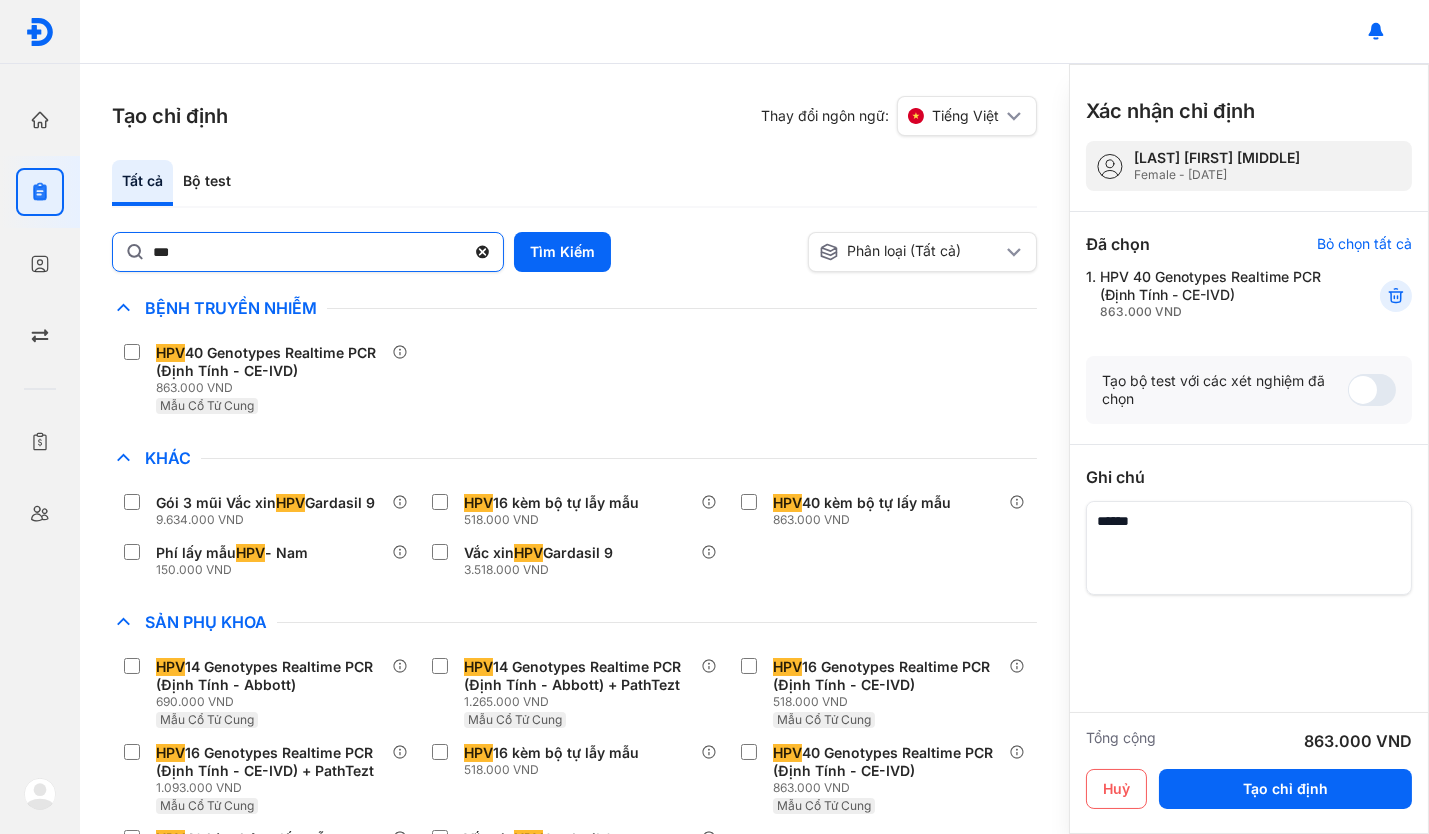 click 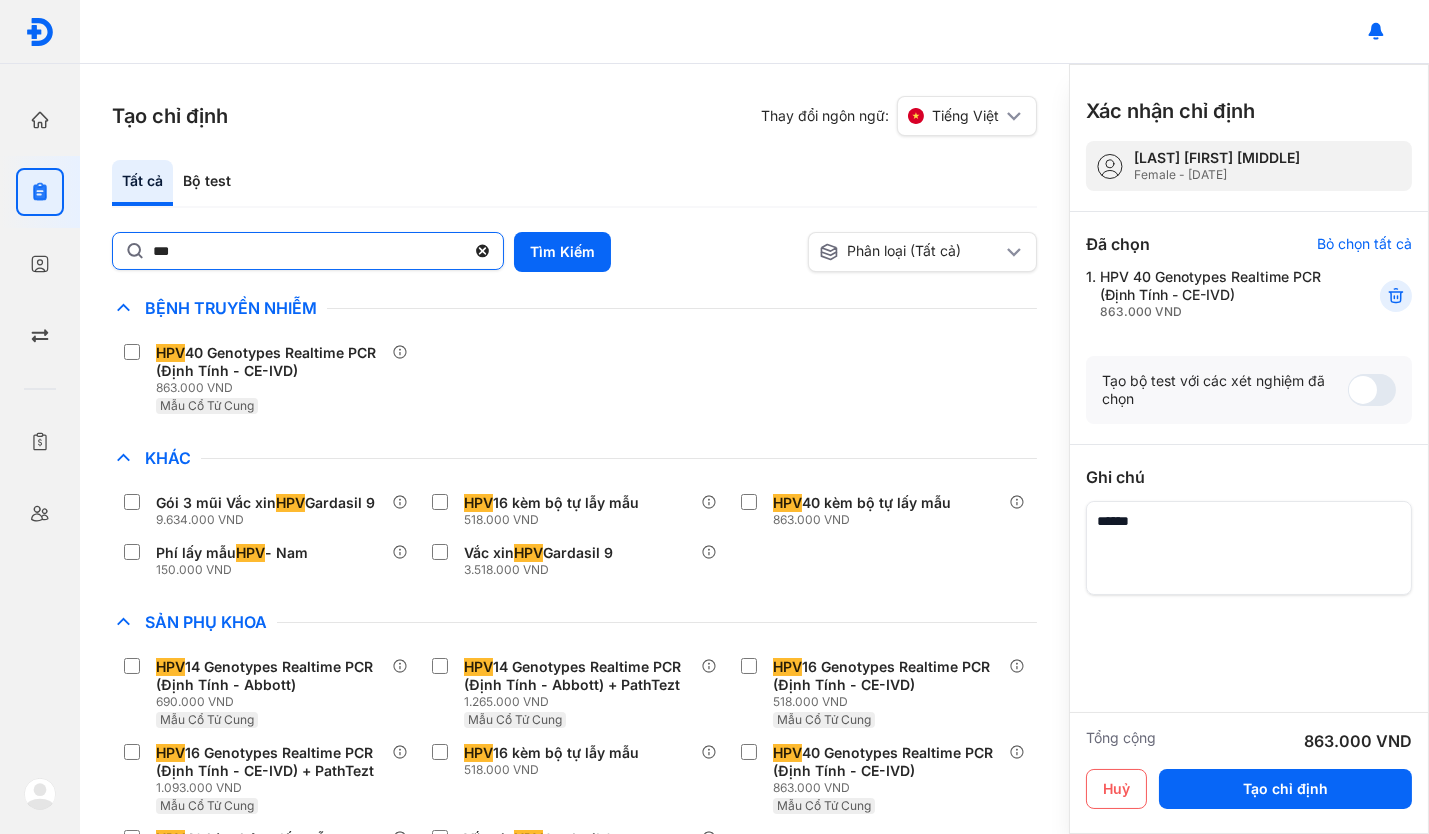 click on "***" 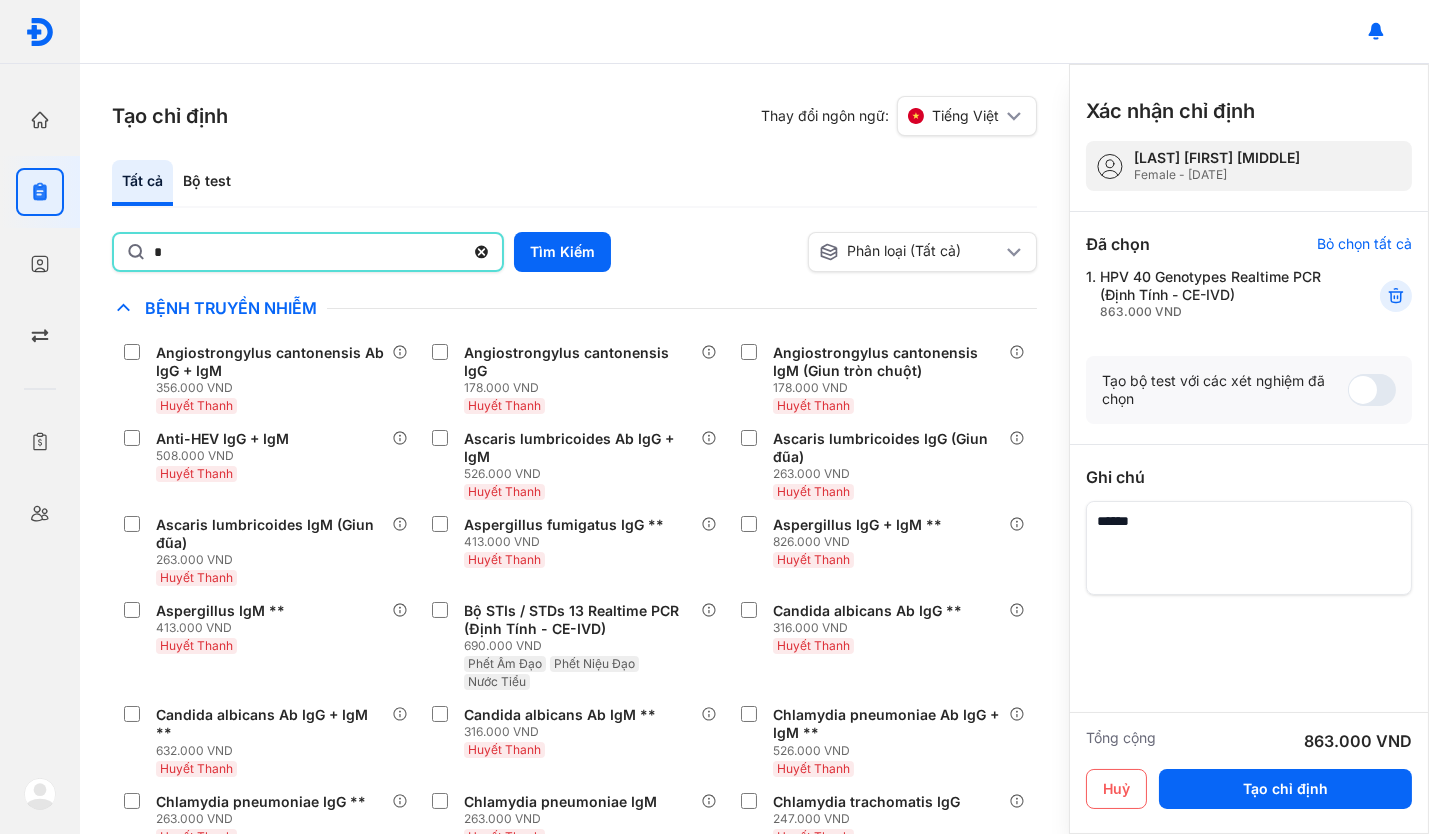 type on "********" 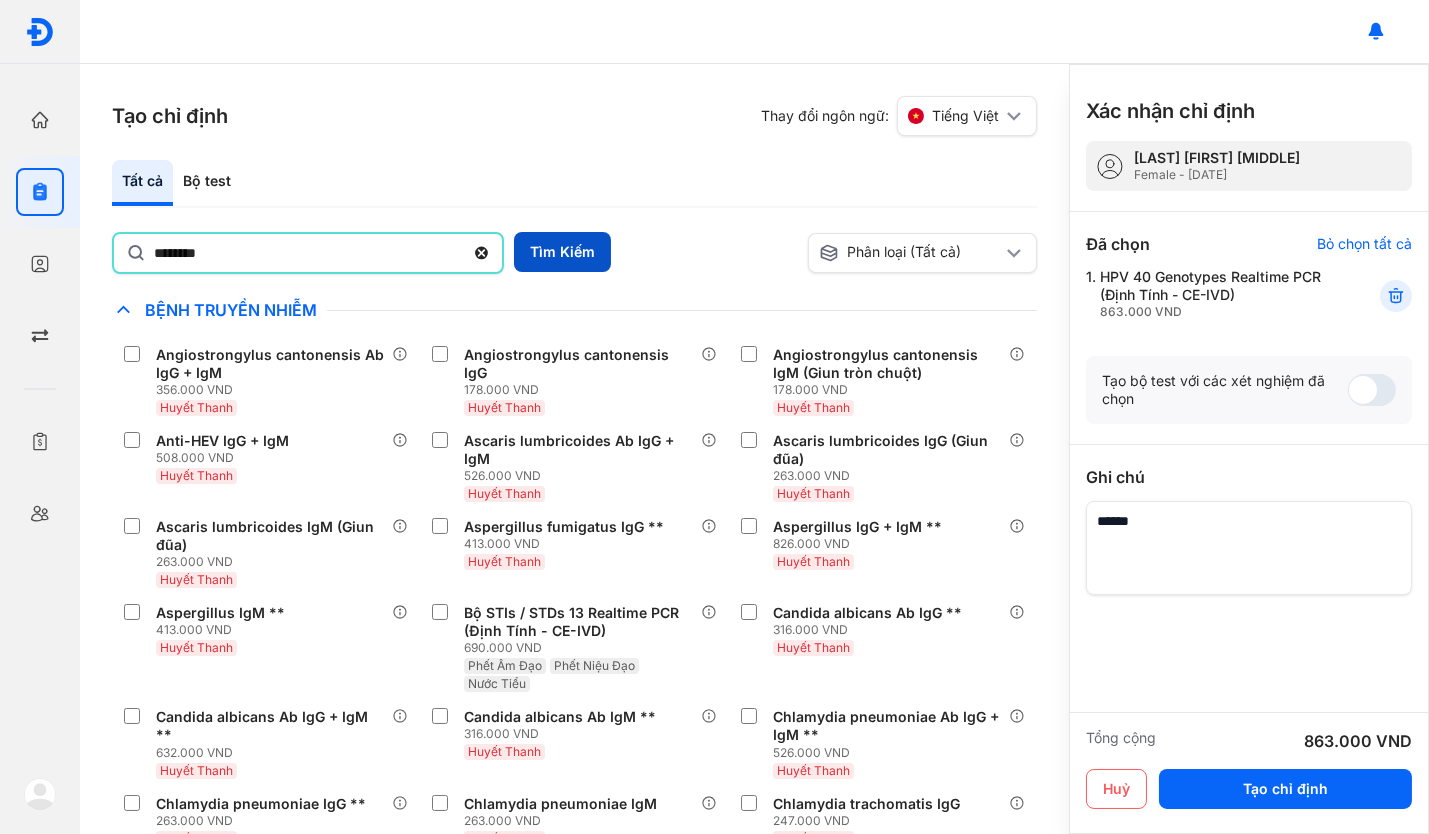 click on "Tìm Kiếm" at bounding box center [562, 252] 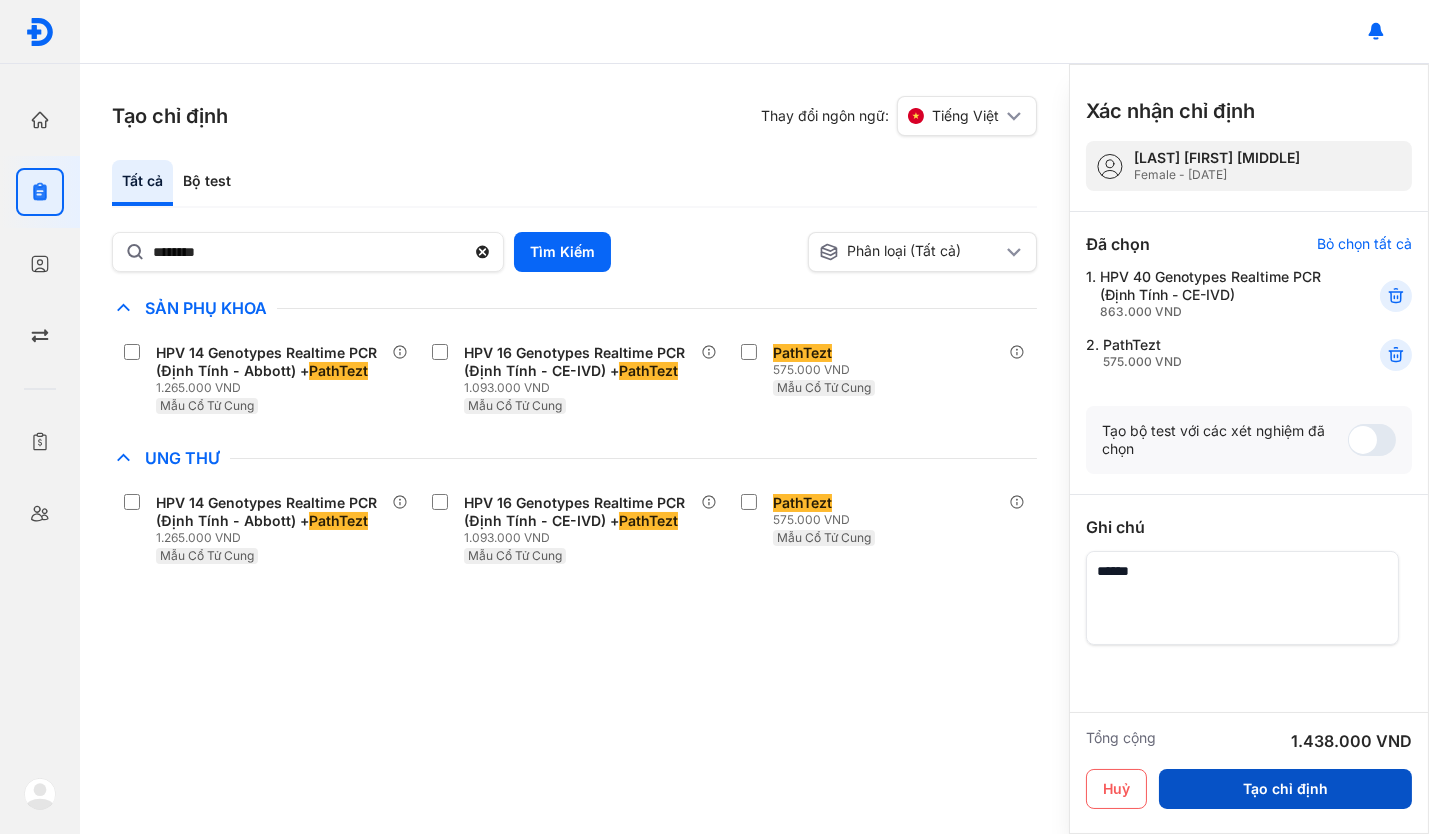 click on "Tạo chỉ định" at bounding box center (1285, 789) 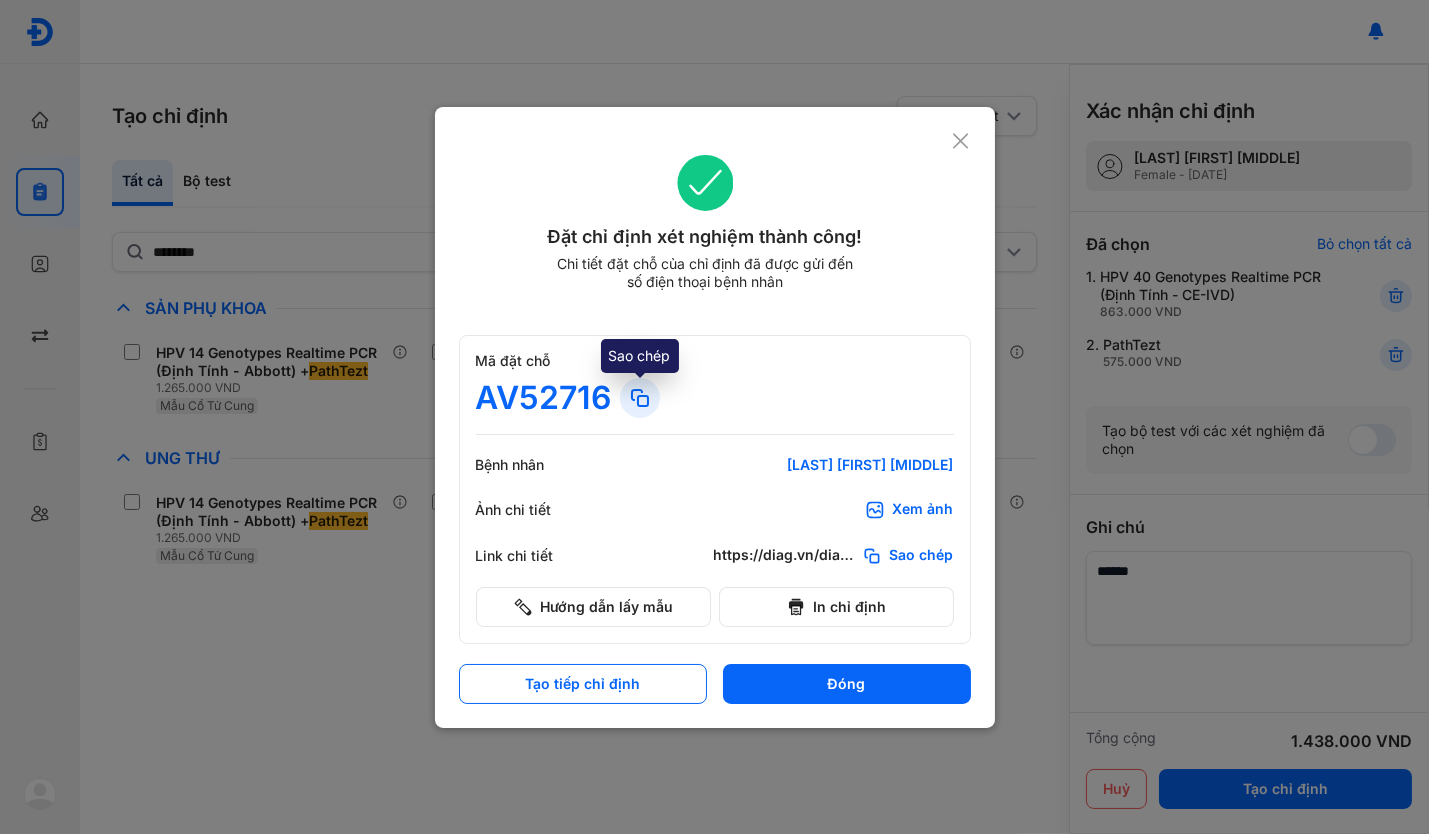 click 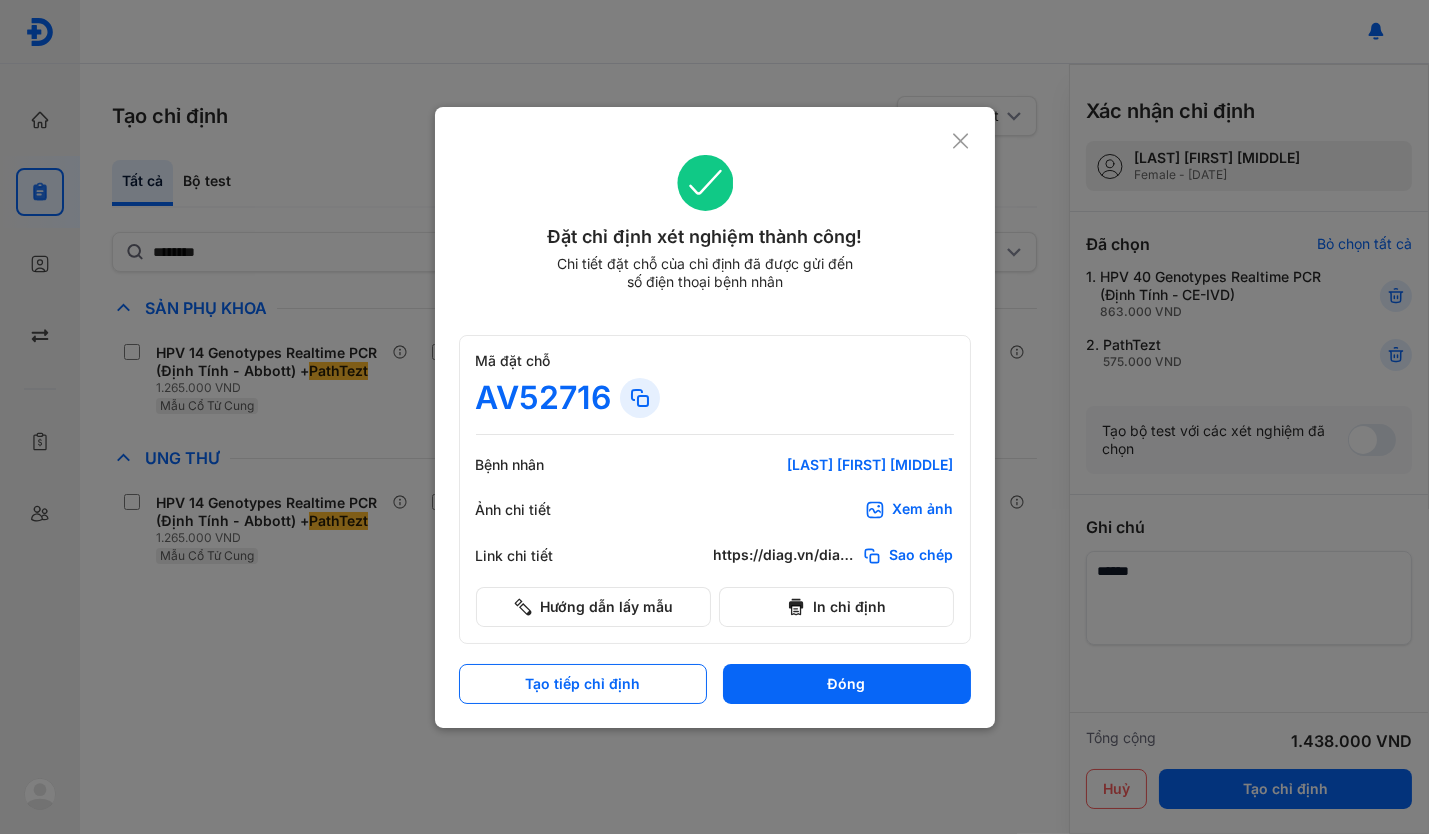 click 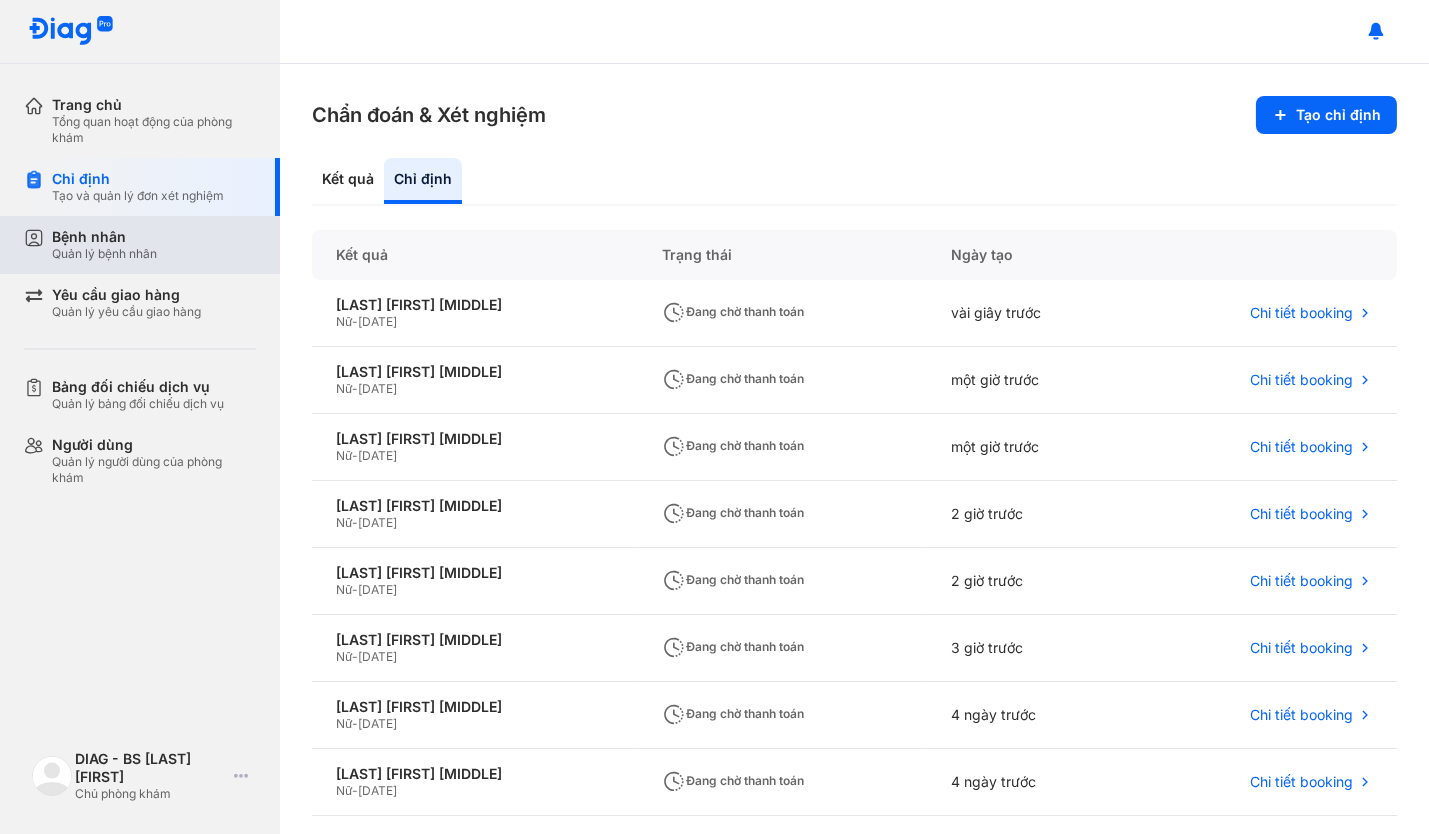 click on "Bệnh nhân Quản lý bệnh nhân" at bounding box center [154, 245] 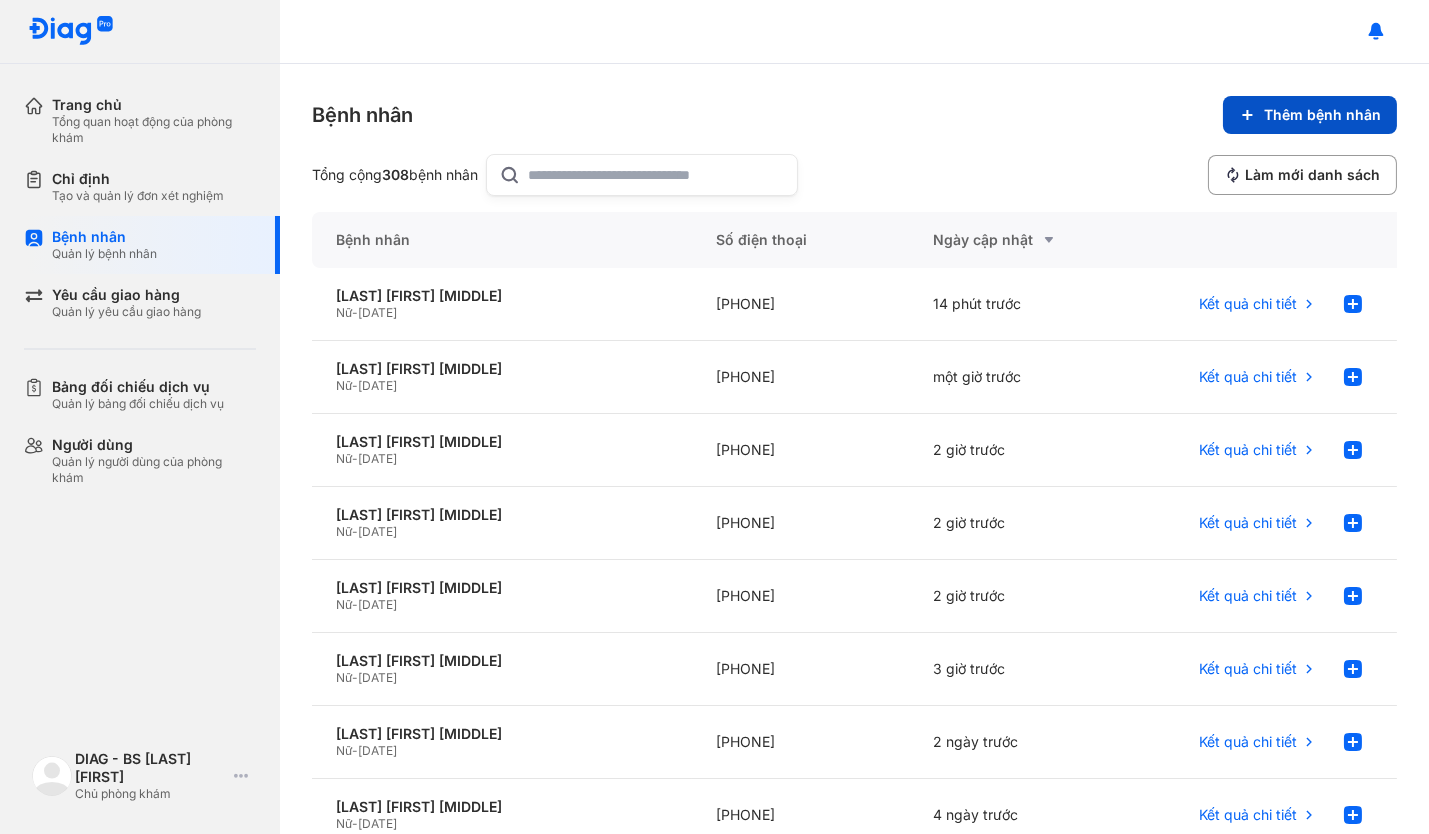 click on "Thêm bệnh nhân" 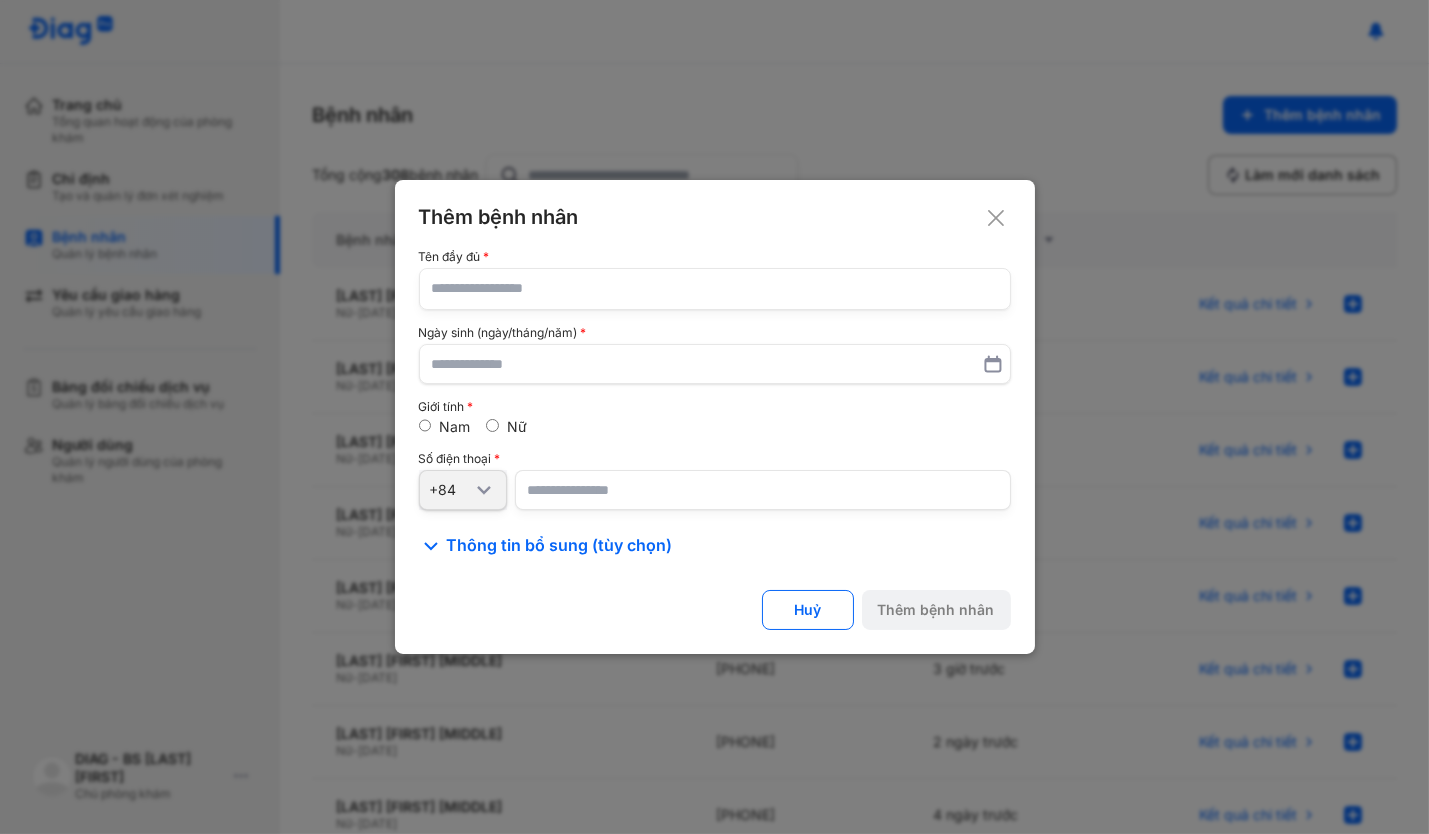 click 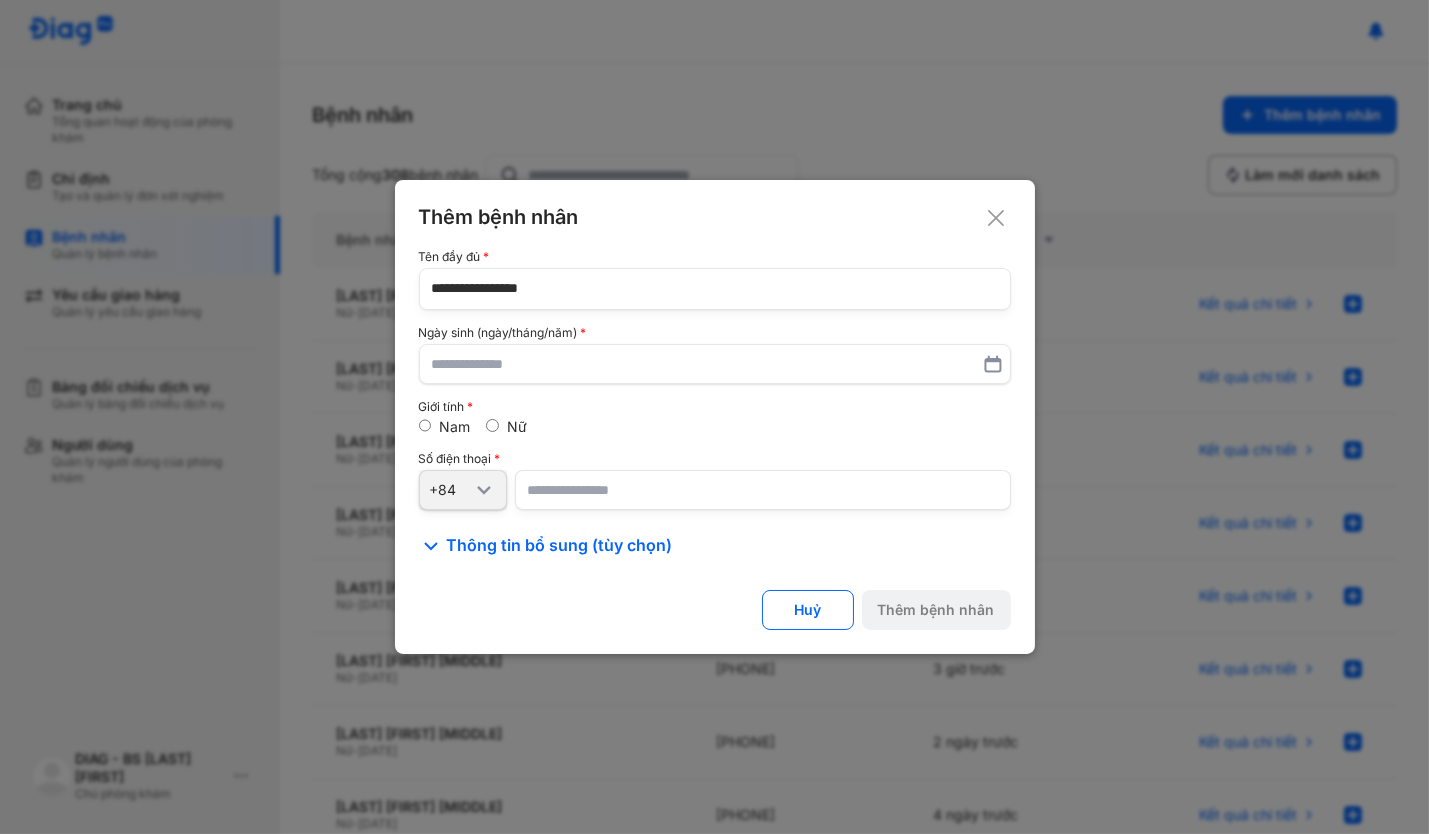 type on "**********" 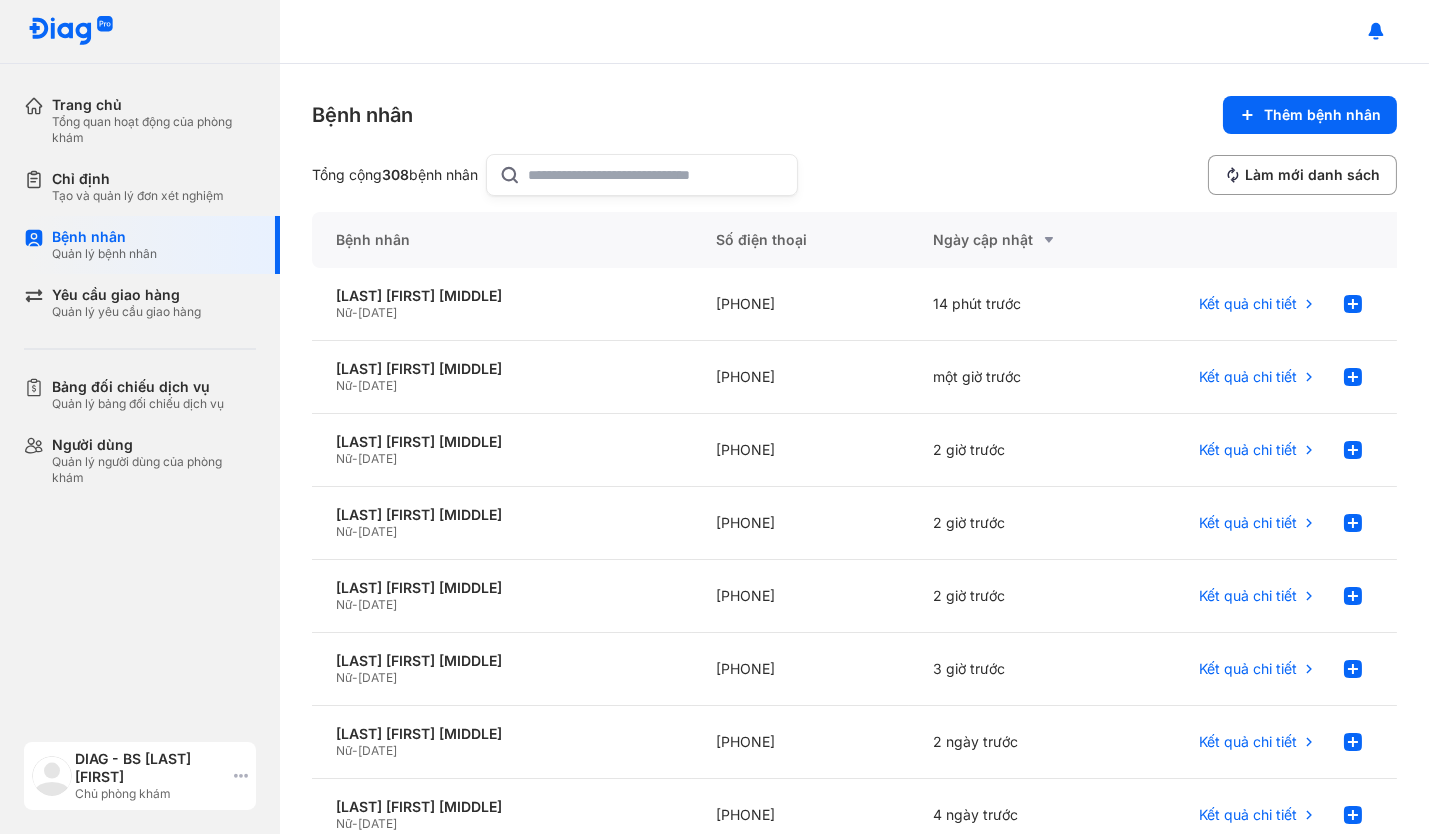 click on "Chủ phòng khám" at bounding box center [150, 794] 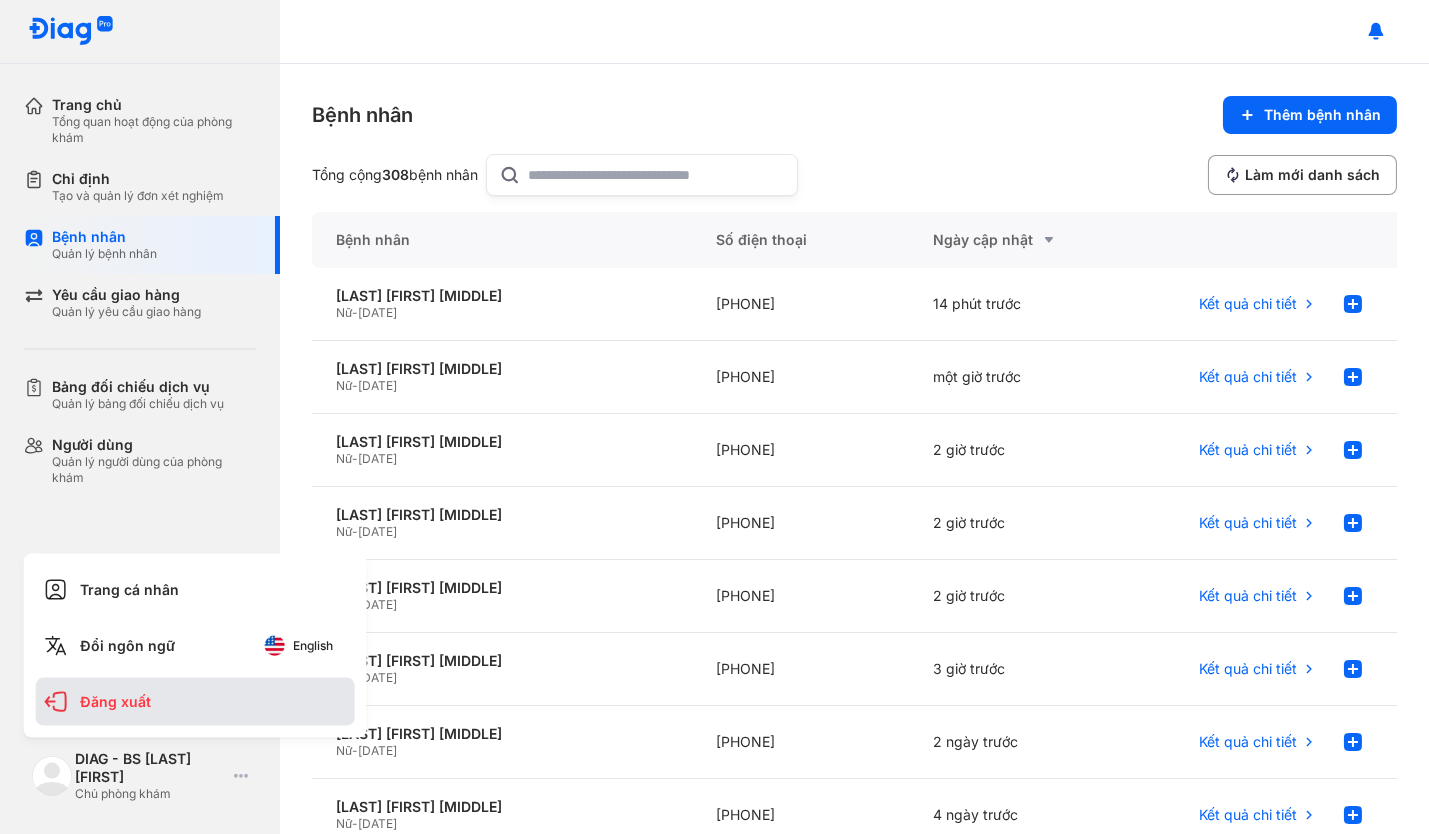click on "Đăng xuất" 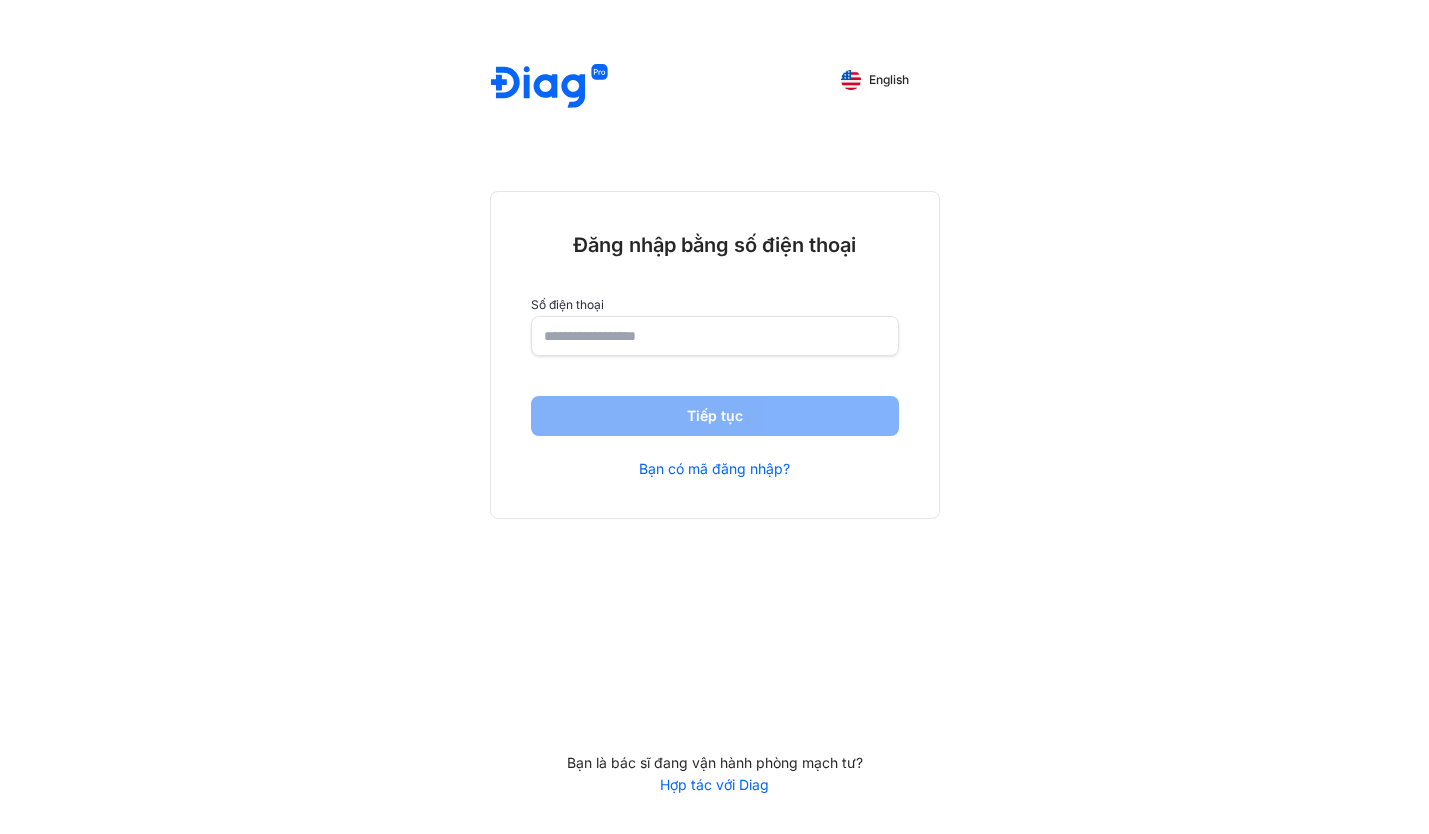 scroll, scrollTop: 0, scrollLeft: 0, axis: both 